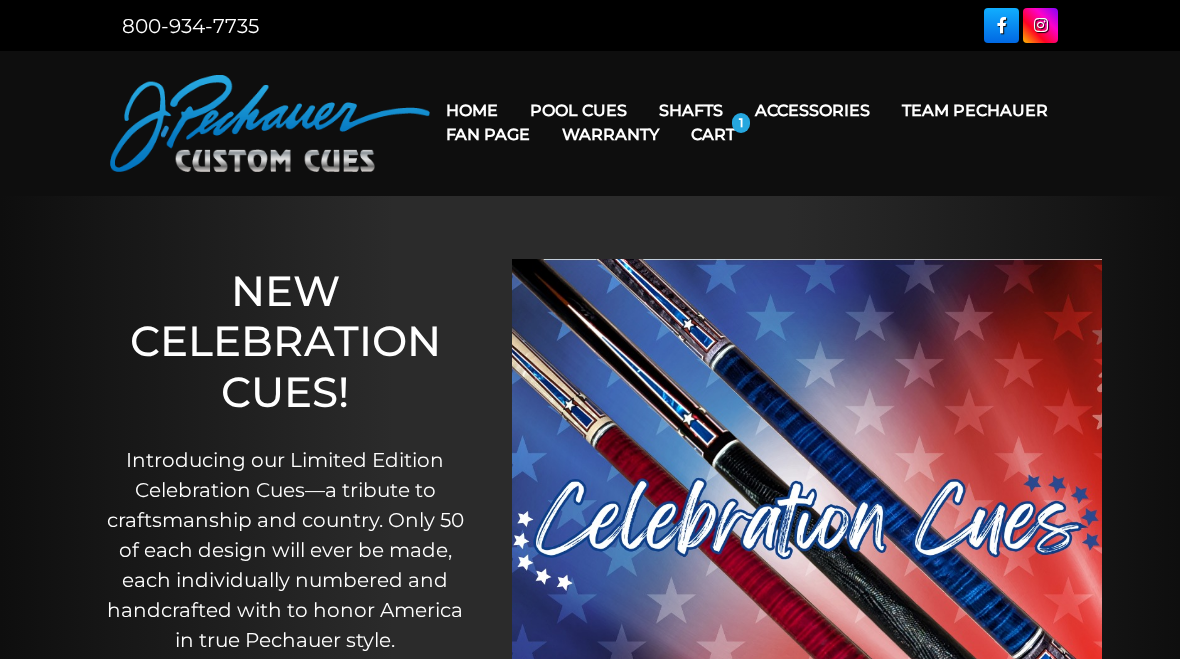 scroll, scrollTop: 0, scrollLeft: 0, axis: both 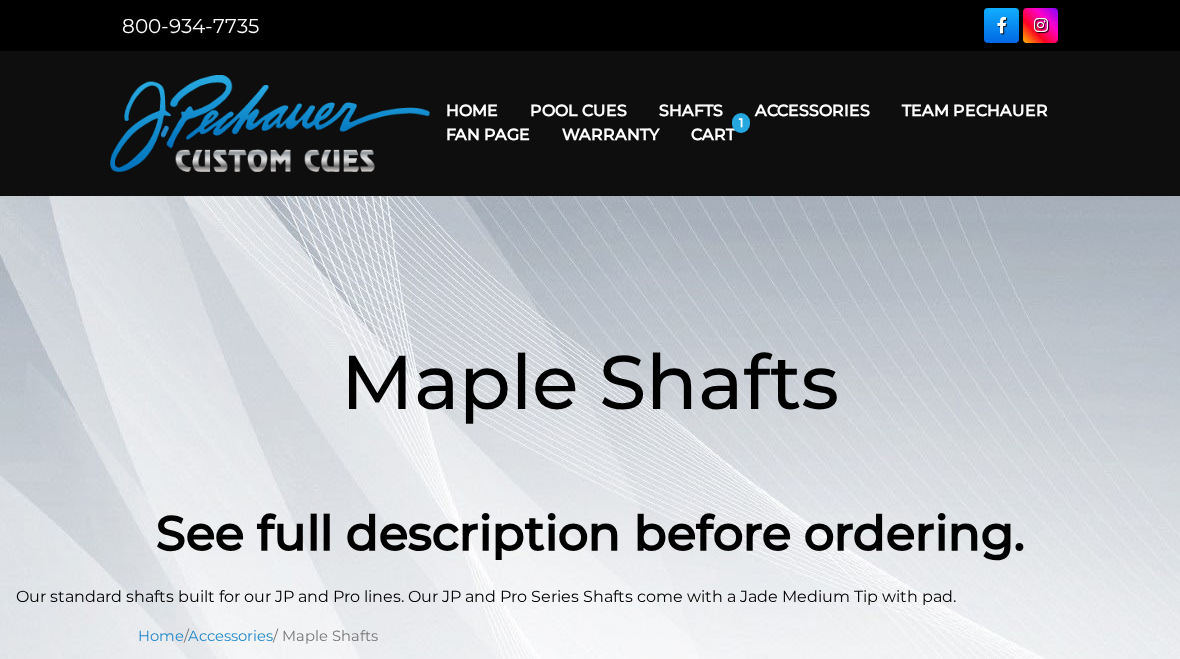 click on "Performance Plus Low Deflection Shafts" at bounding box center [817, 196] 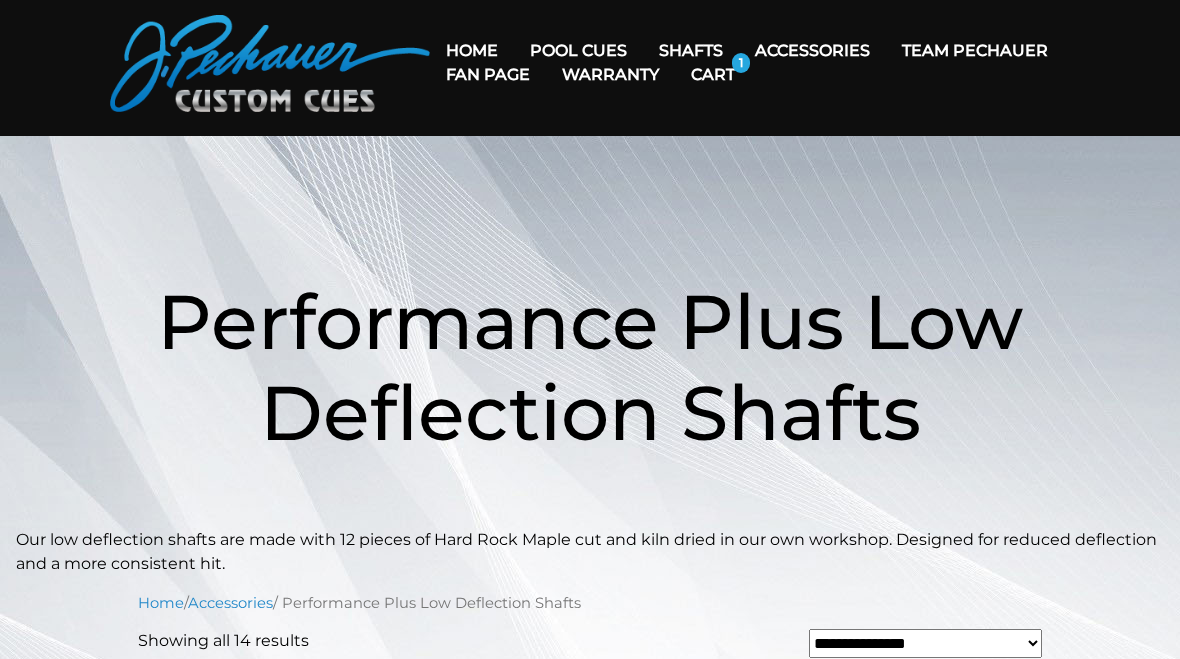 scroll, scrollTop: 0, scrollLeft: 0, axis: both 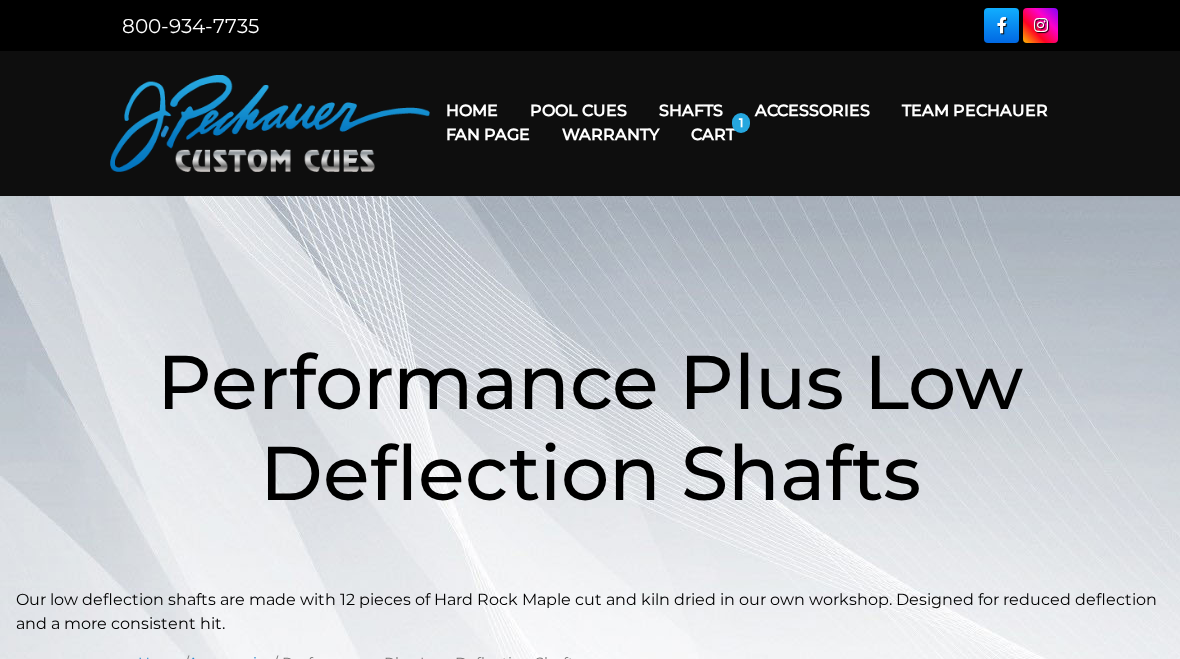 click on "Maple Shafts" at bounding box center [817, 167] 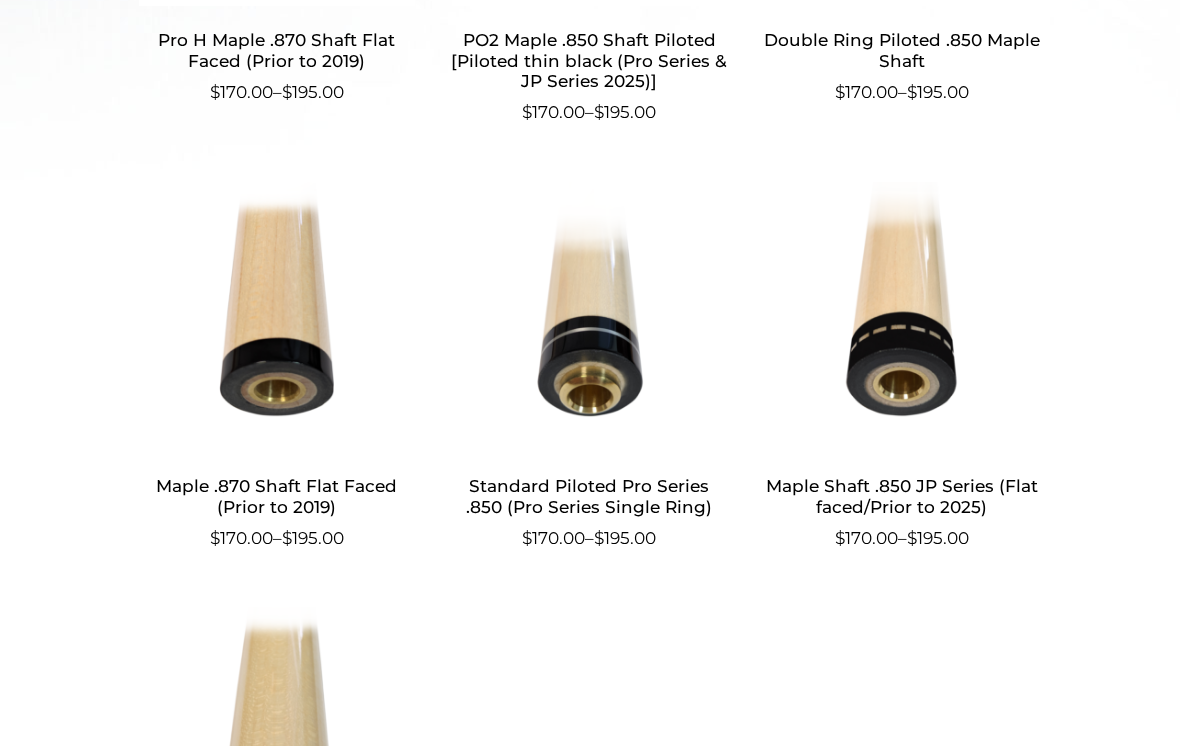 scroll, scrollTop: 990, scrollLeft: 0, axis: vertical 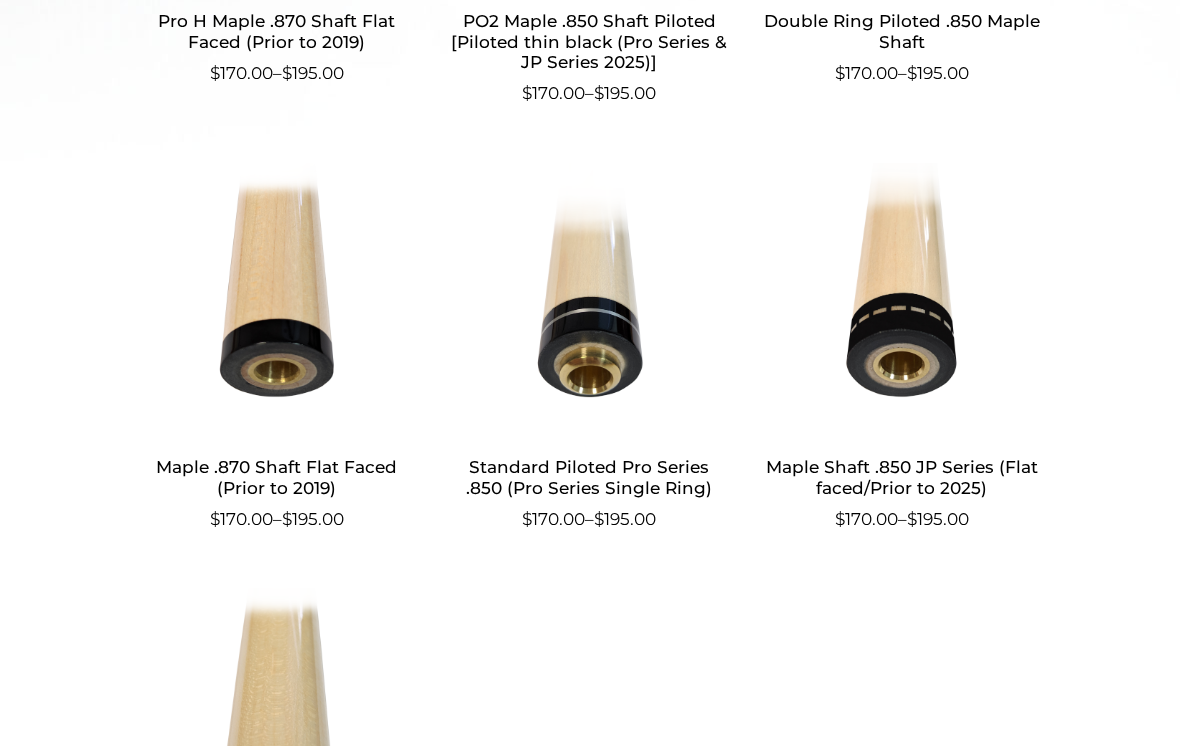 click at bounding box center [902, 298] 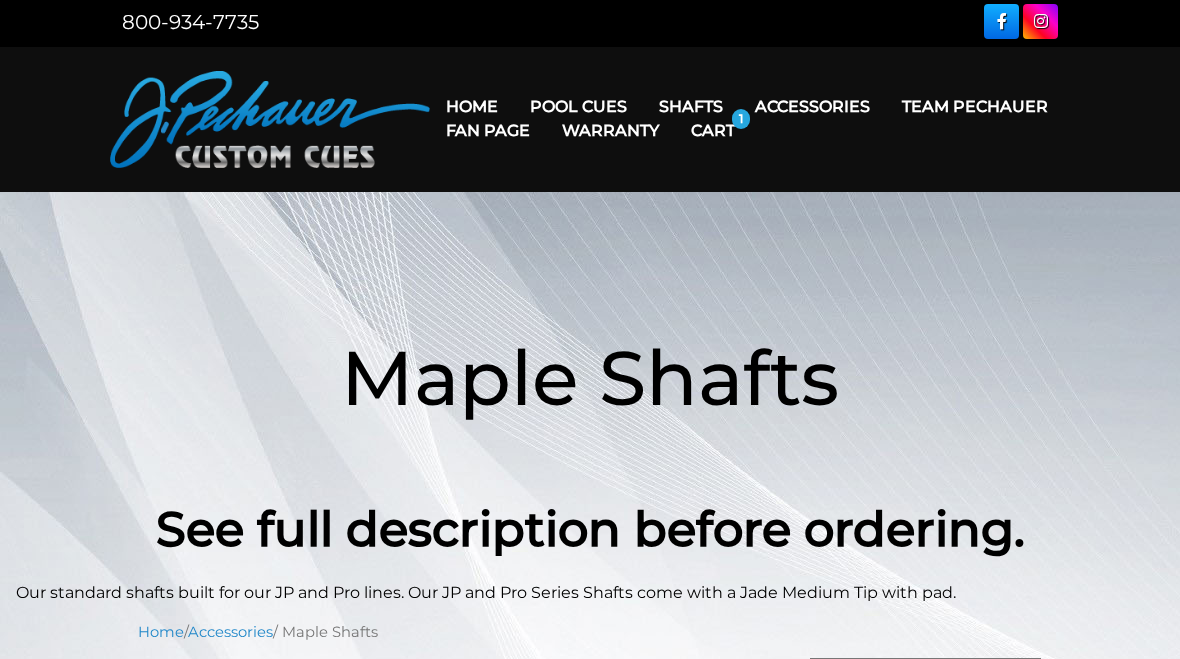scroll, scrollTop: 0, scrollLeft: 0, axis: both 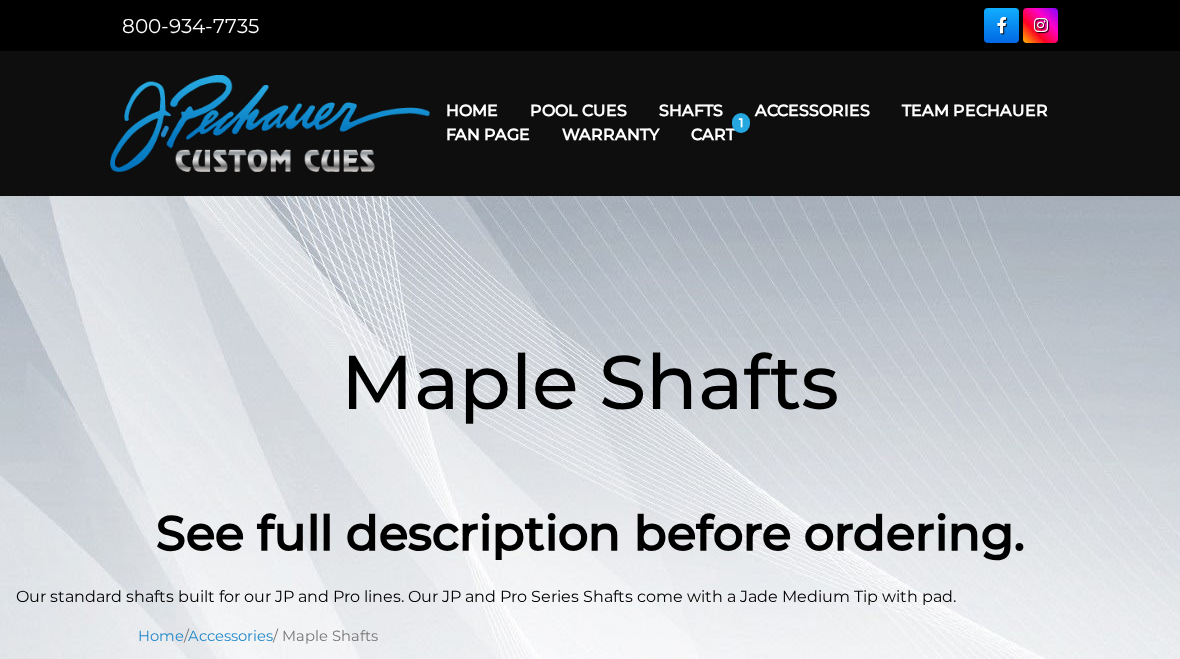click on "Fan Page" at bounding box center (488, 134) 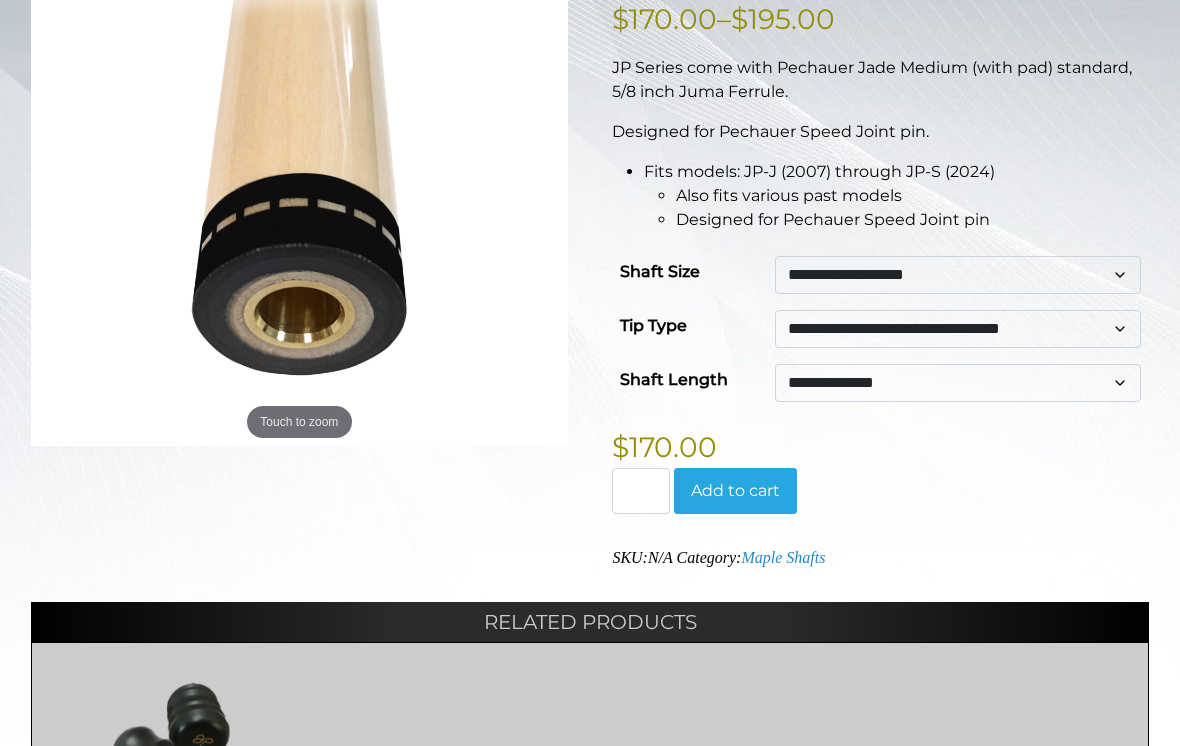 scroll, scrollTop: 407, scrollLeft: 0, axis: vertical 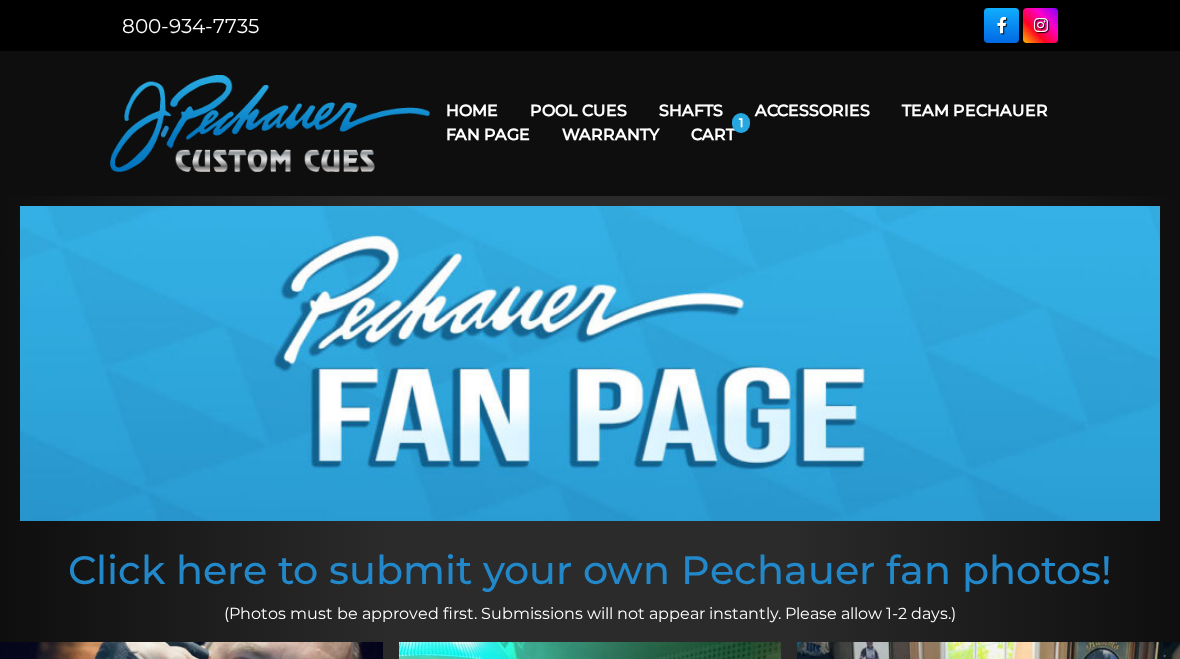 click on "Performance Plus Low Deflection Shafts" at bounding box center [817, 196] 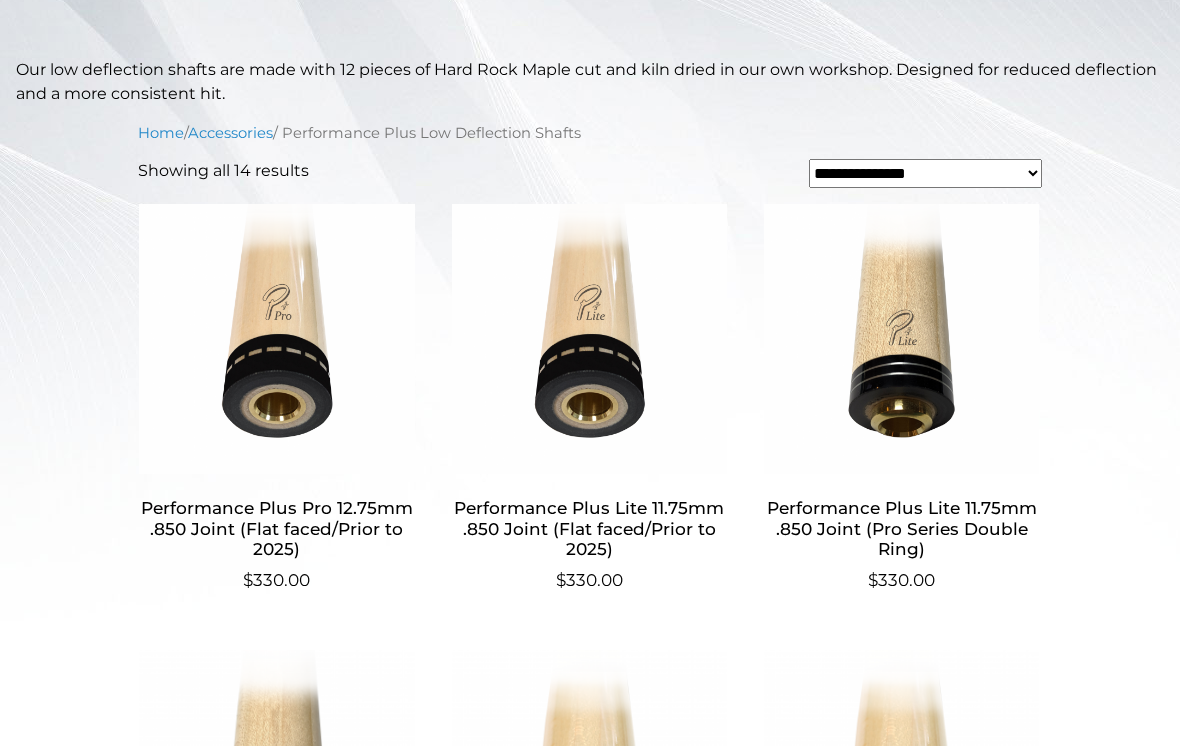 scroll, scrollTop: 529, scrollLeft: 0, axis: vertical 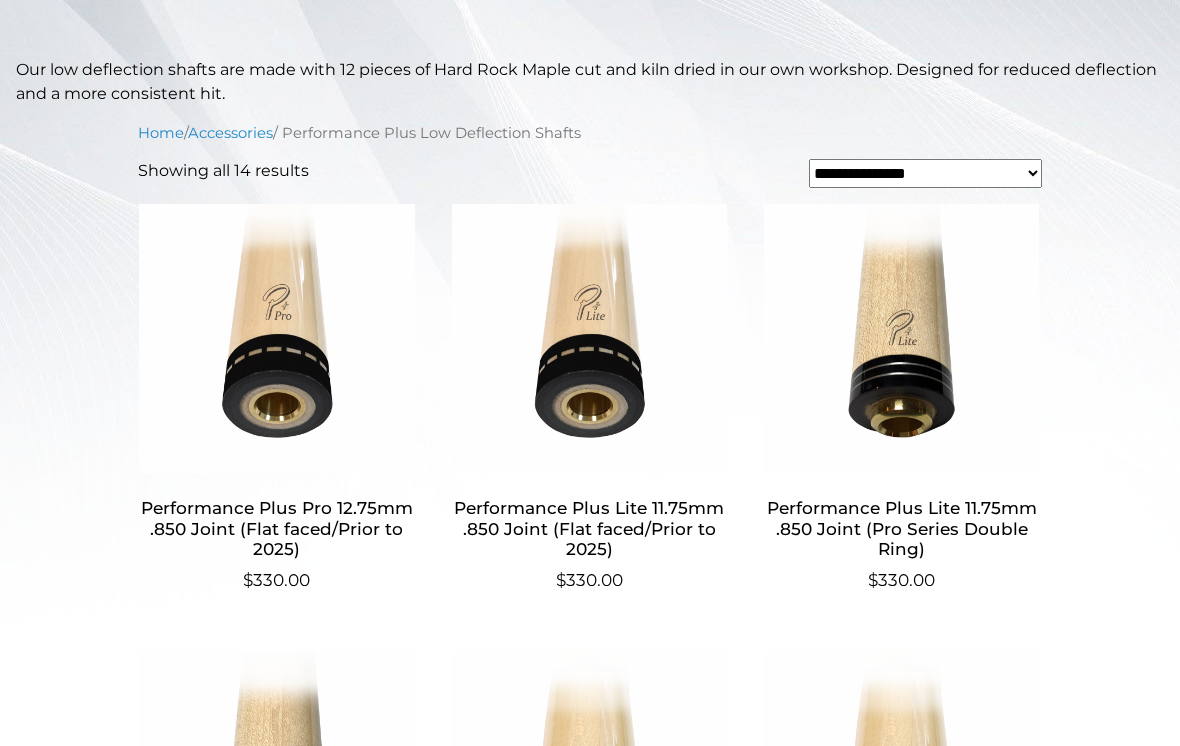 click on "Performance Plus Lite 11.75mm .850 Joint (Flat faced/Prior to 2025)" at bounding box center (589, 530) 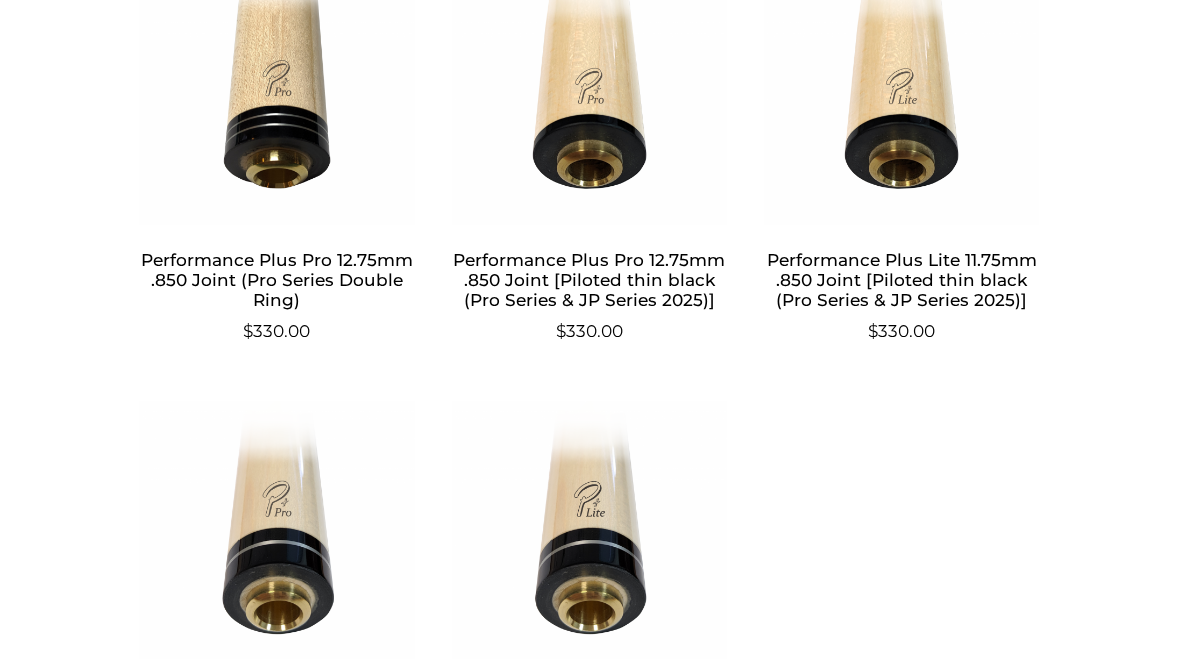 scroll, scrollTop: 1224, scrollLeft: 0, axis: vertical 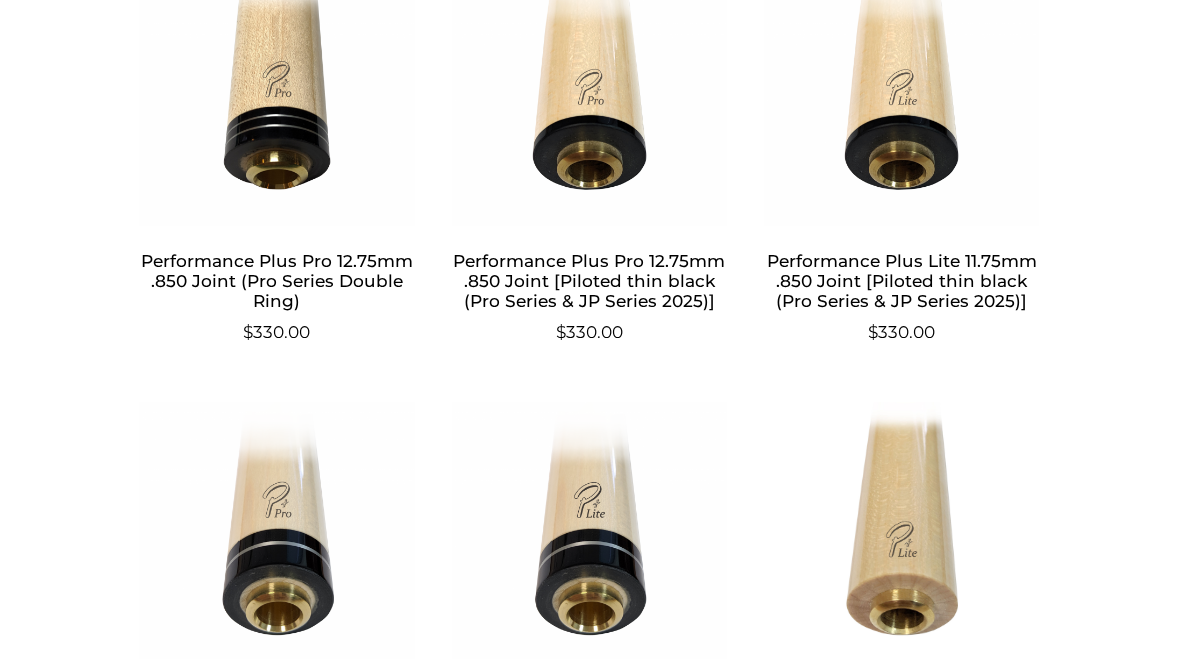 click on "Performance Plus Lite 11.75mm .850 Joint [Piloted thin black (Pro Series & JP Series 2025)]" at bounding box center (902, 281) 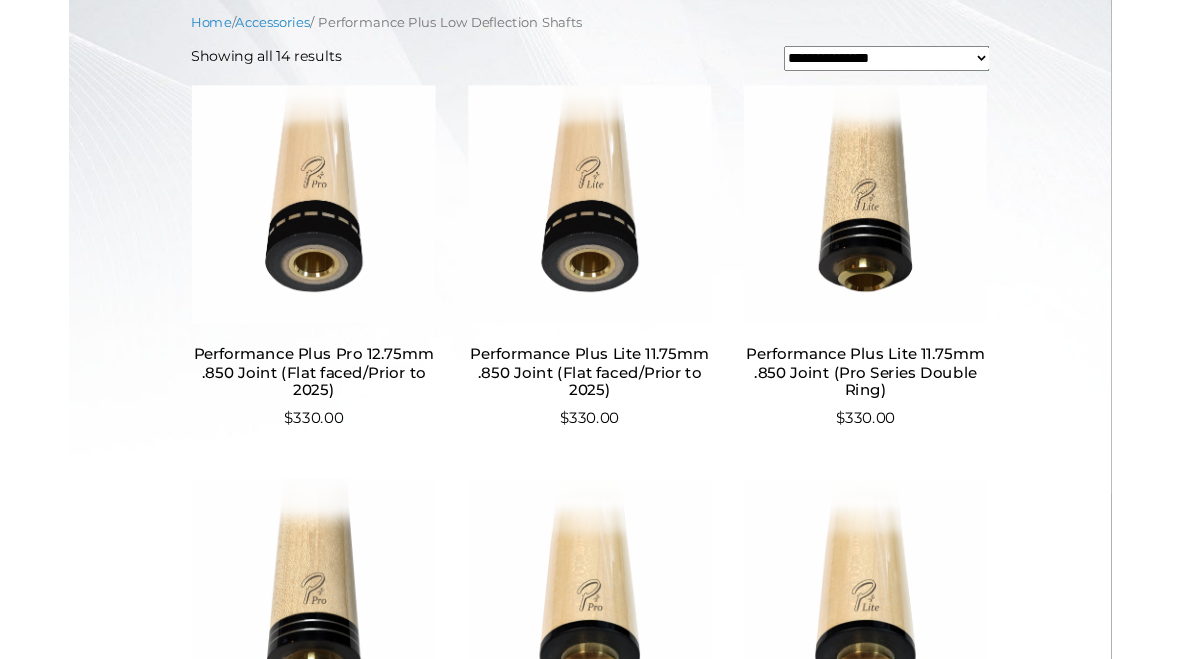 scroll, scrollTop: 724, scrollLeft: 0, axis: vertical 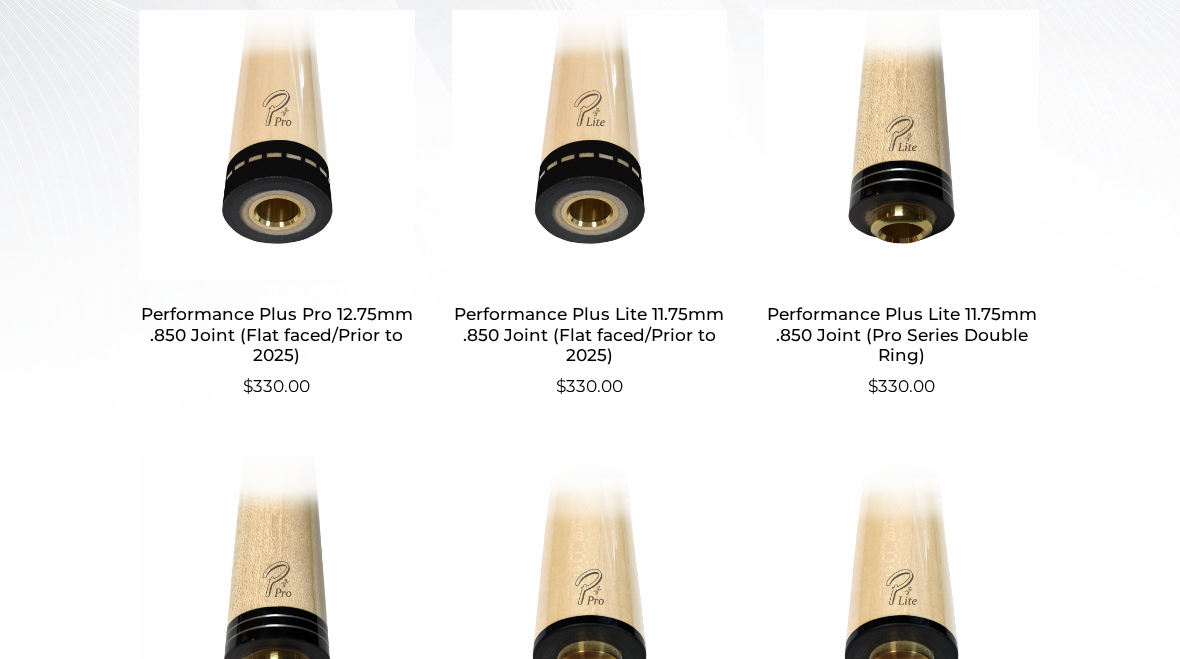 click on "Performance Plus Pro 12.75mm .850 Joint (Flat faced/Prior to 2025)" at bounding box center (277, 335) 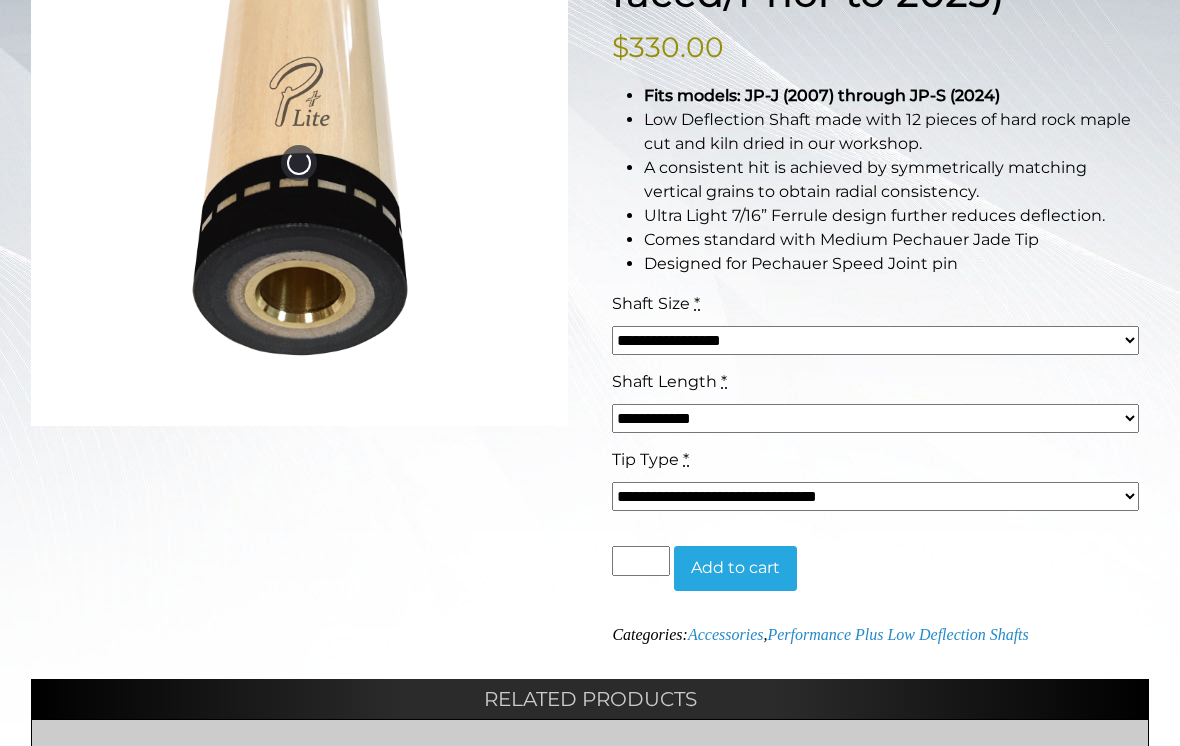scroll, scrollTop: 428, scrollLeft: 0, axis: vertical 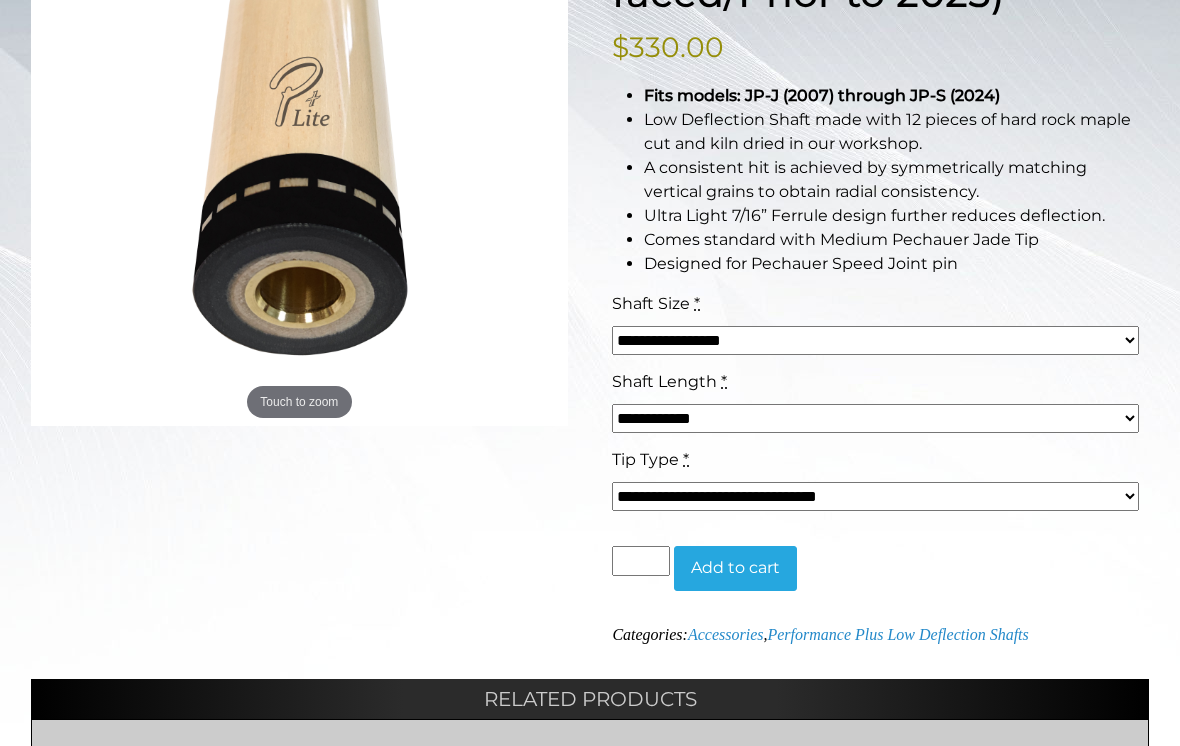 click on "**********" at bounding box center [875, 418] 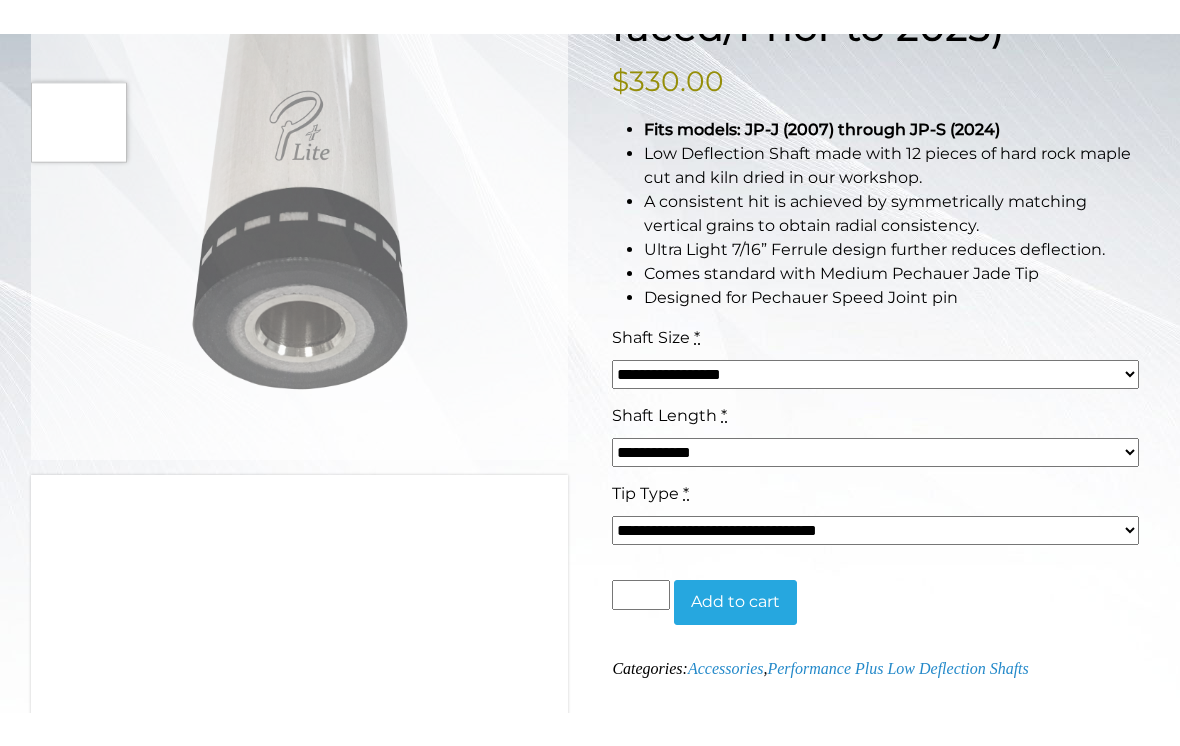 scroll, scrollTop: 386, scrollLeft: 0, axis: vertical 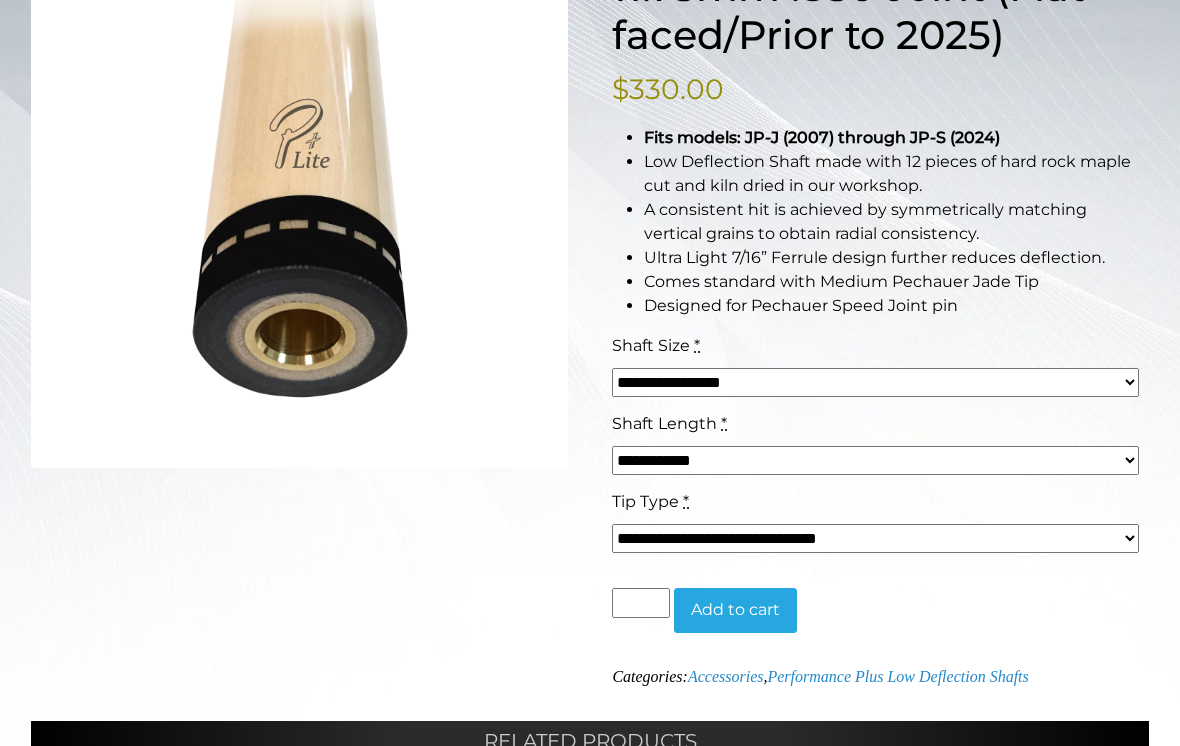 click on "**********" at bounding box center (875, 382) 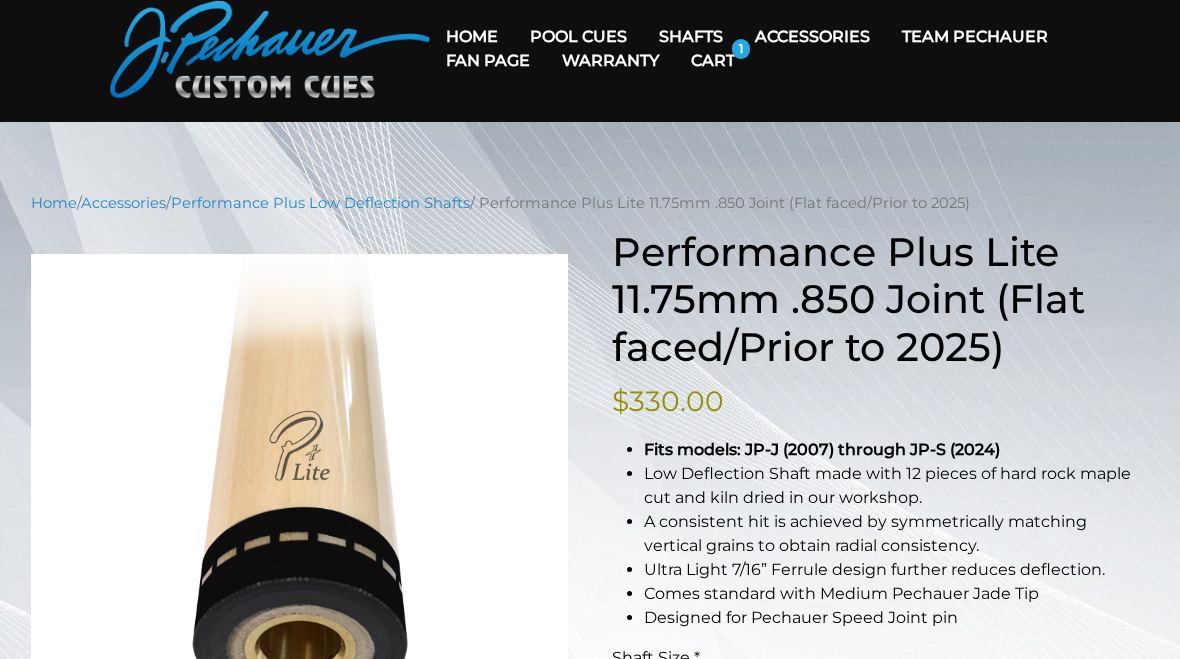 scroll, scrollTop: 34, scrollLeft: 0, axis: vertical 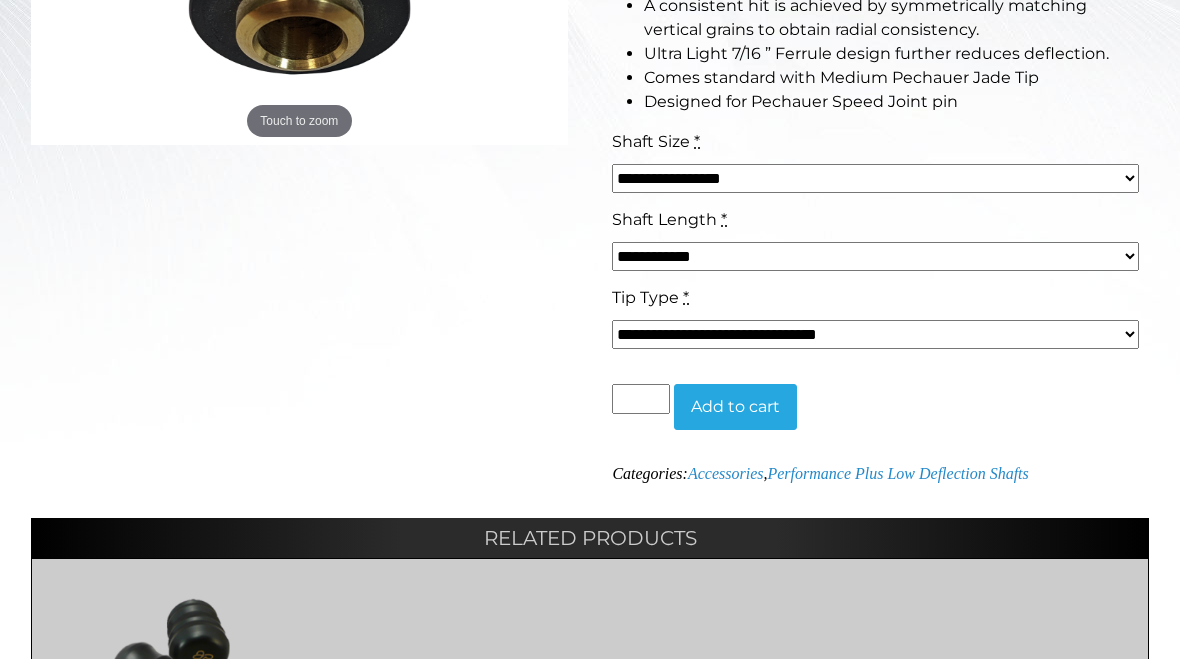 click on "**********" at bounding box center [875, 256] 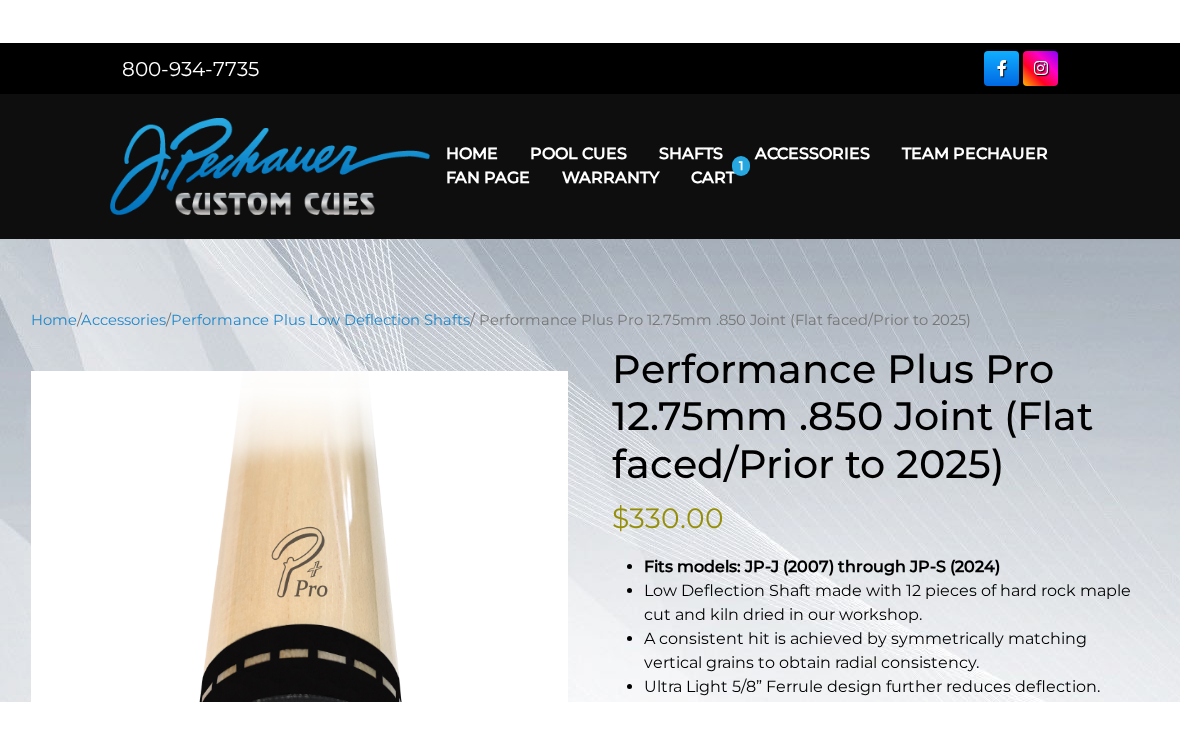 scroll, scrollTop: 0, scrollLeft: 0, axis: both 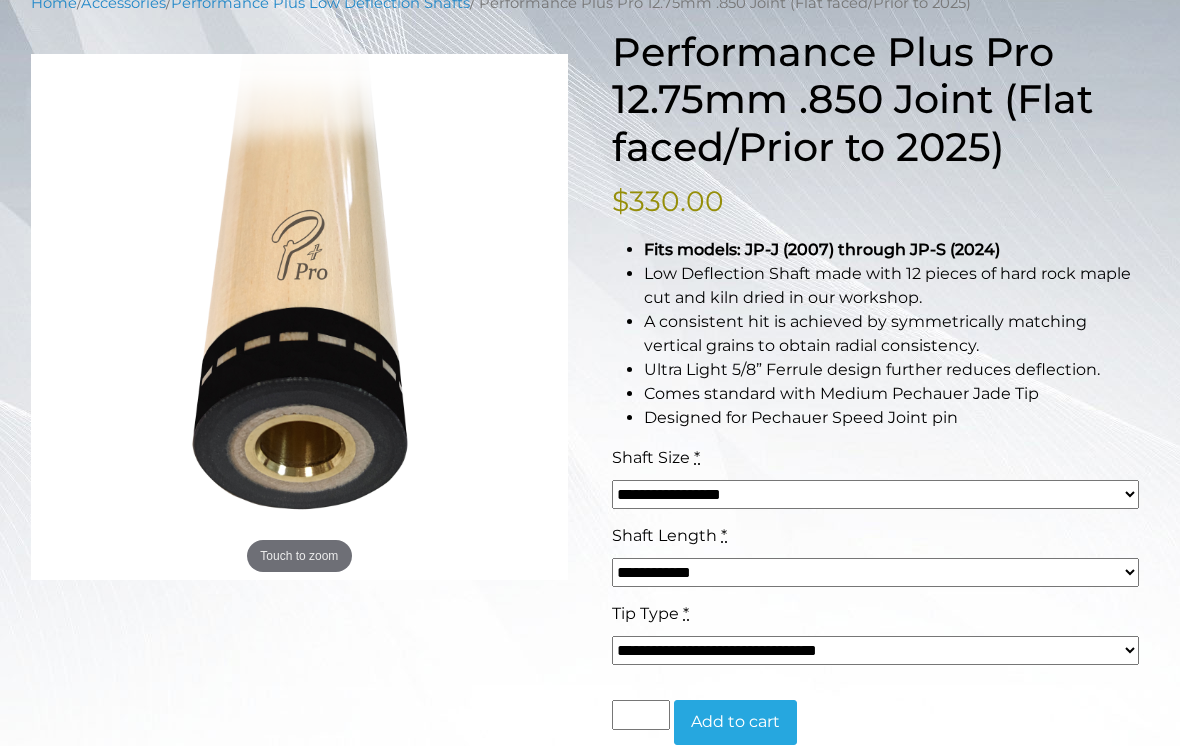 click on "**********" at bounding box center [875, 495] 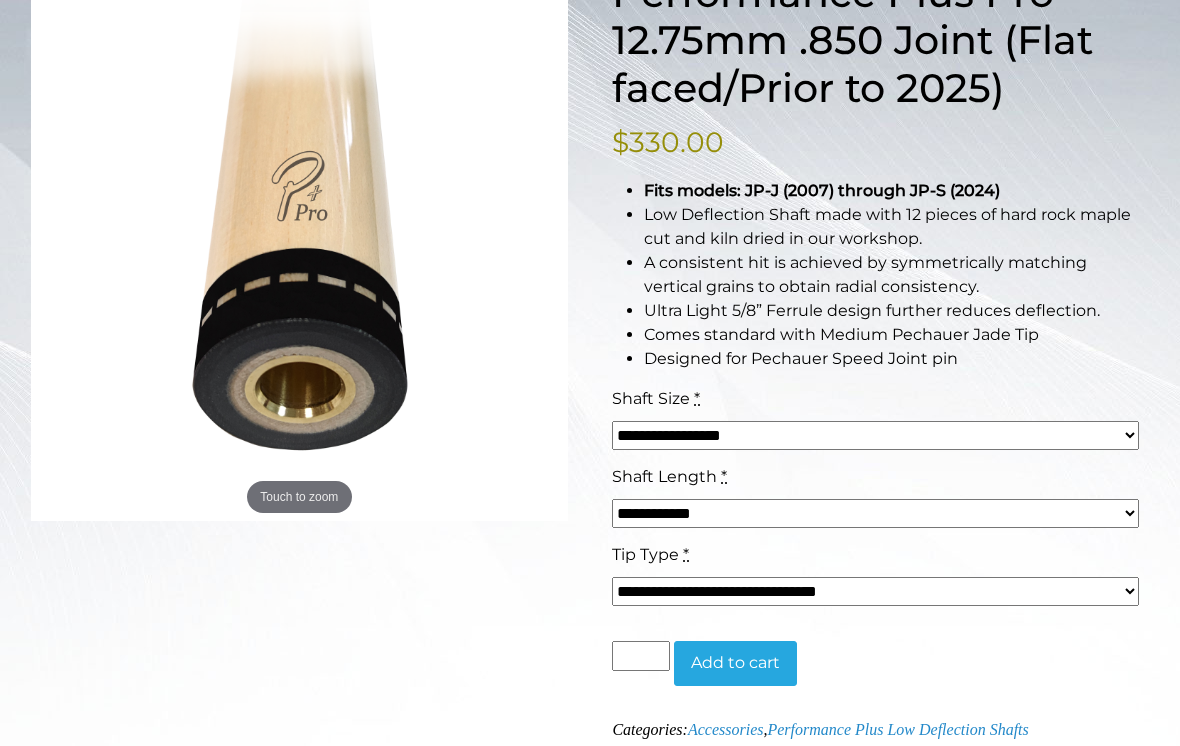scroll, scrollTop: 334, scrollLeft: 0, axis: vertical 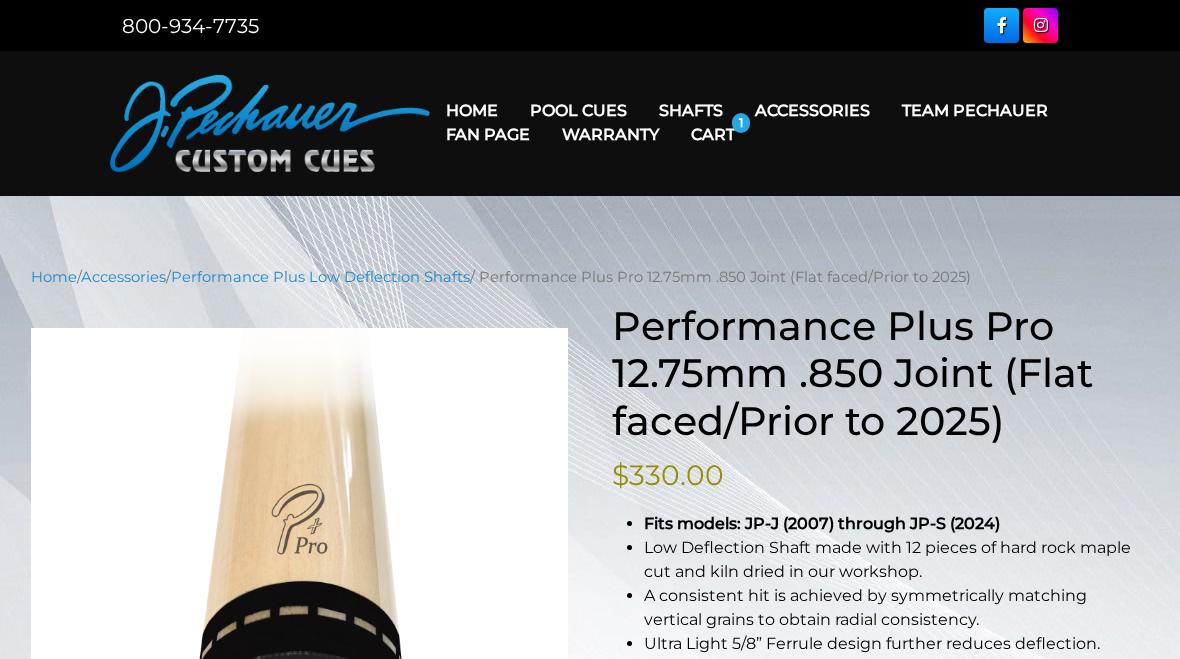 click on "Team Pechauer" at bounding box center [975, 110] 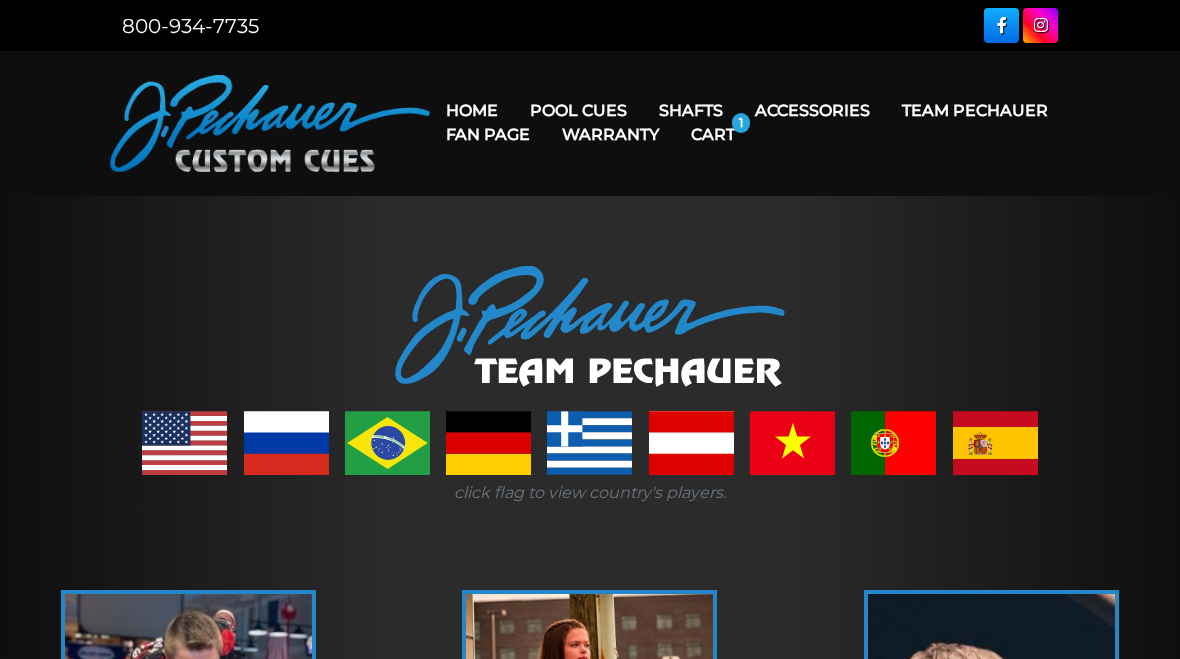scroll, scrollTop: 0, scrollLeft: 0, axis: both 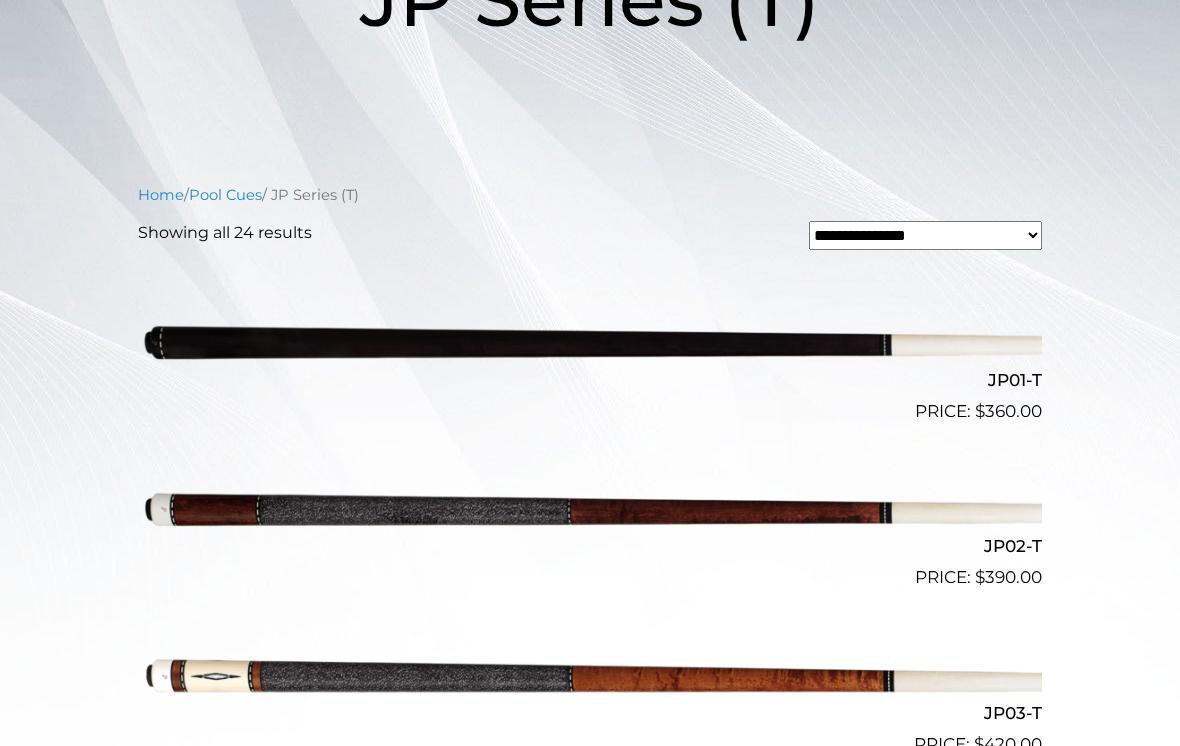 click at bounding box center [590, 508] 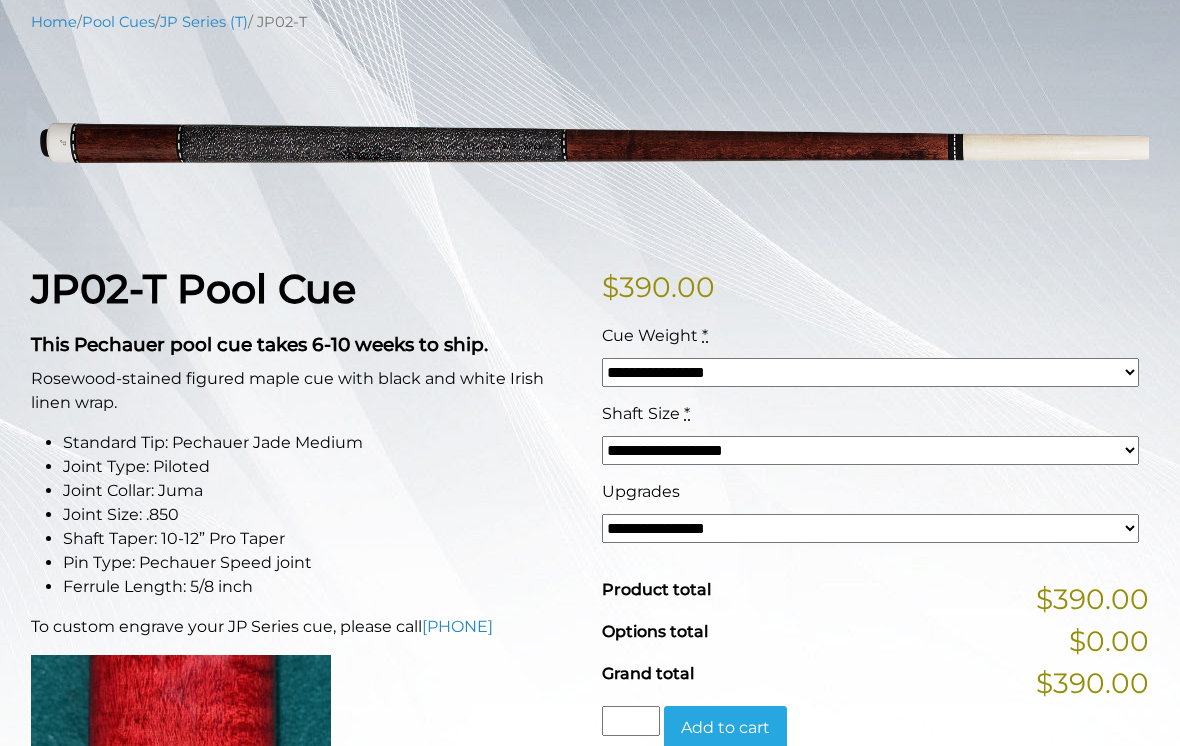 scroll, scrollTop: 256, scrollLeft: 0, axis: vertical 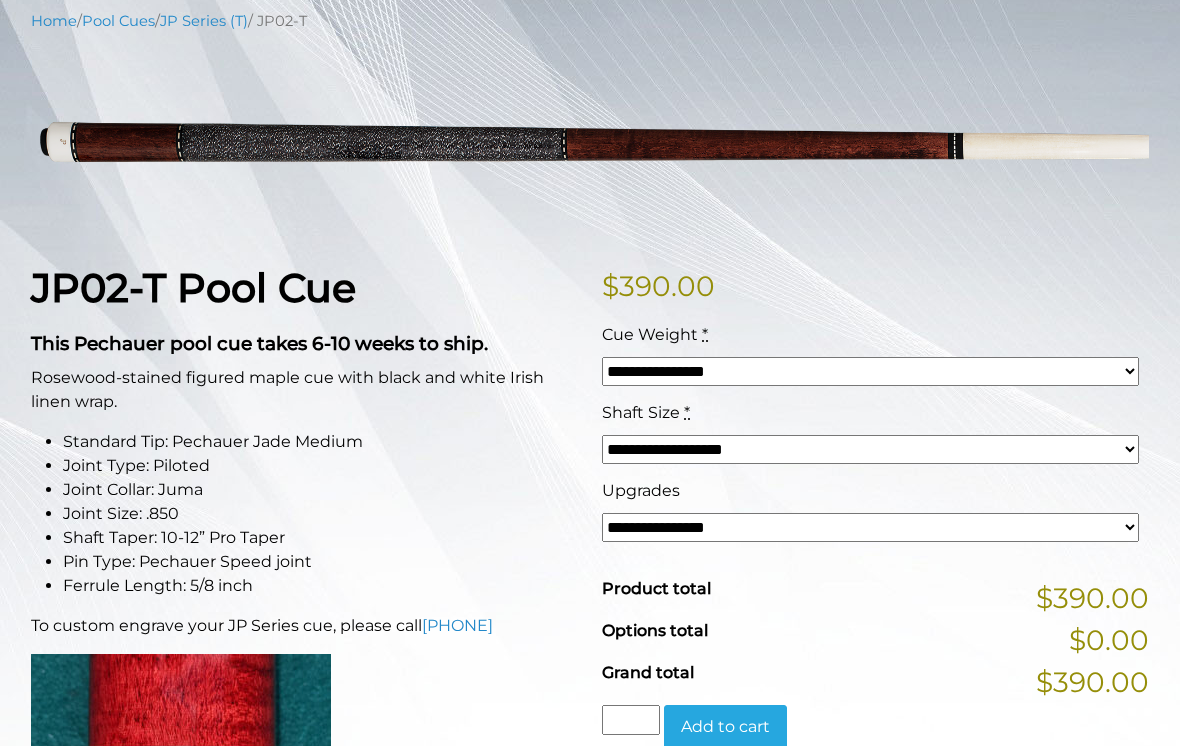 click on "**********" at bounding box center (870, 527) 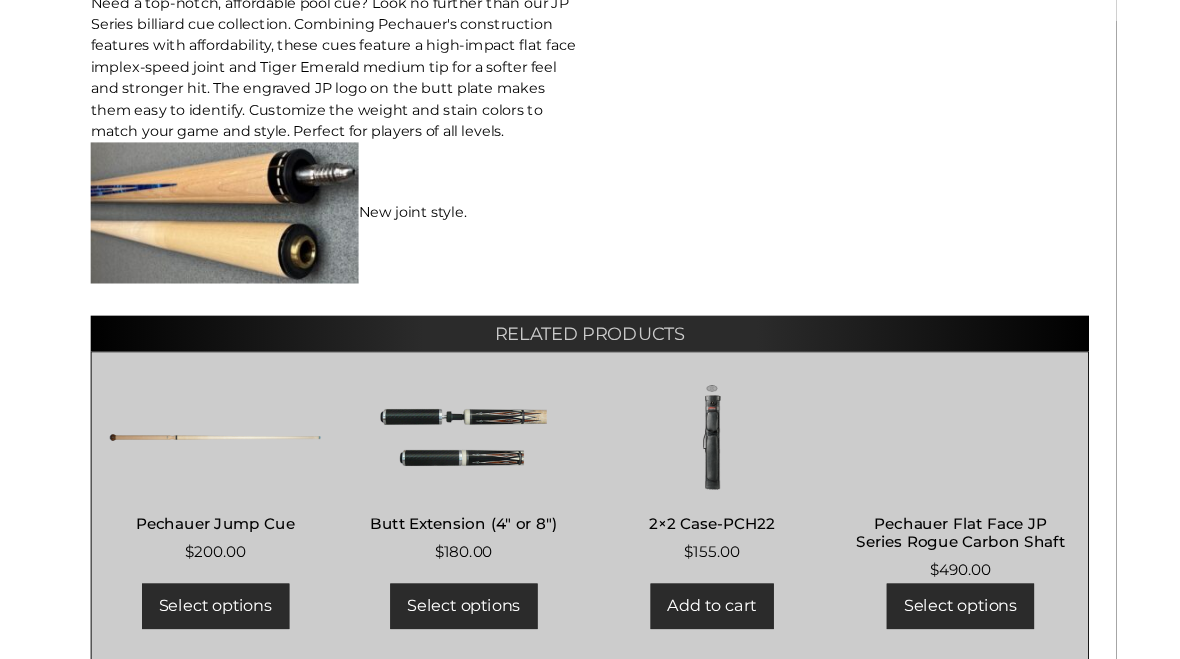 scroll, scrollTop: 1251, scrollLeft: 0, axis: vertical 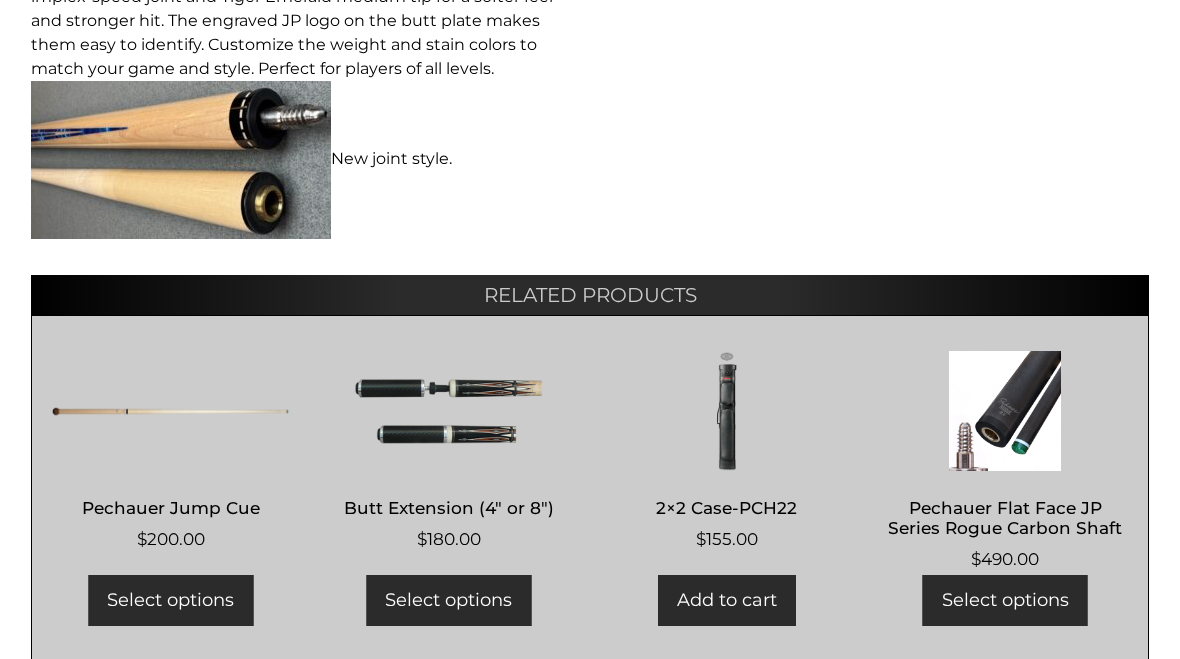 click on "Select options" at bounding box center (448, 600) 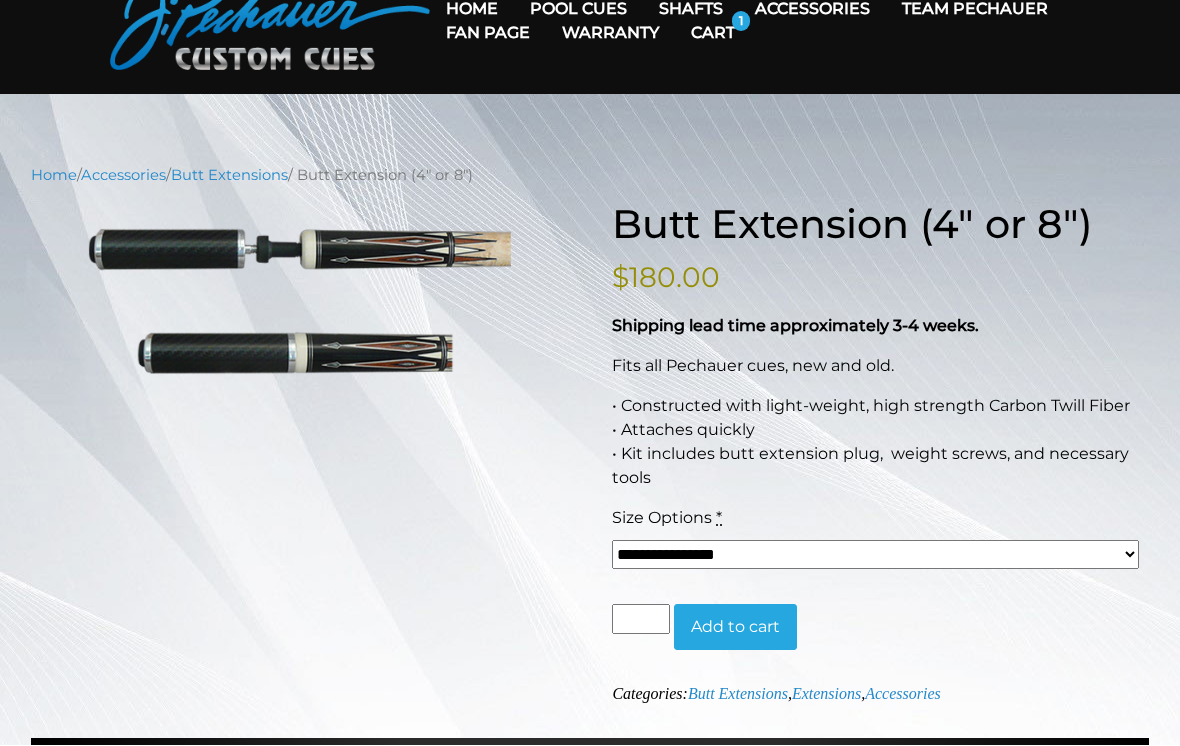 scroll, scrollTop: 109, scrollLeft: 0, axis: vertical 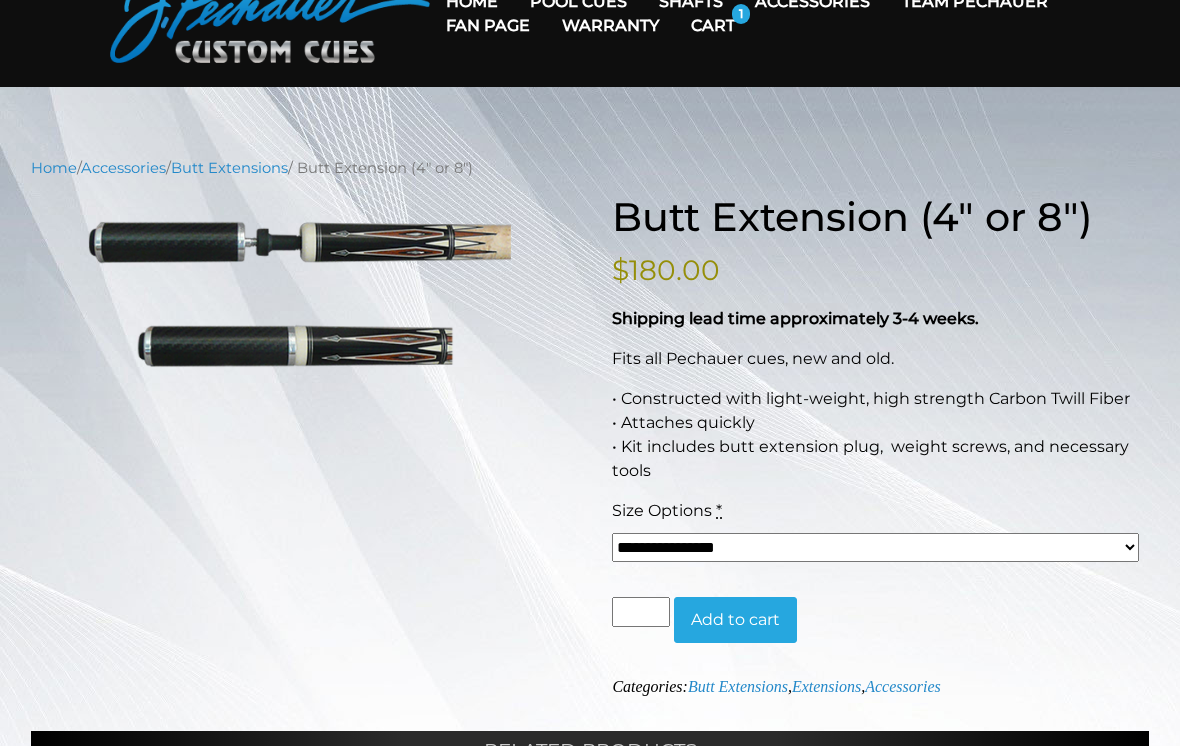 click on "**********" at bounding box center [875, 547] 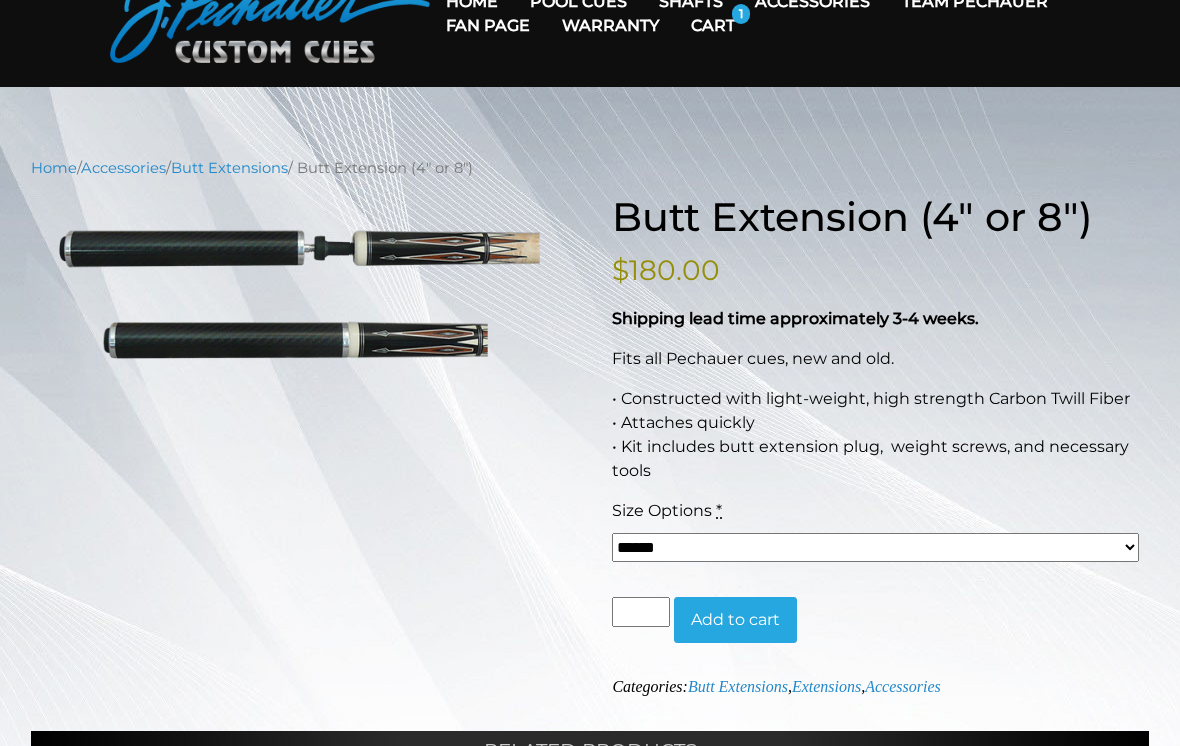 click on "Cart" at bounding box center [713, 25] 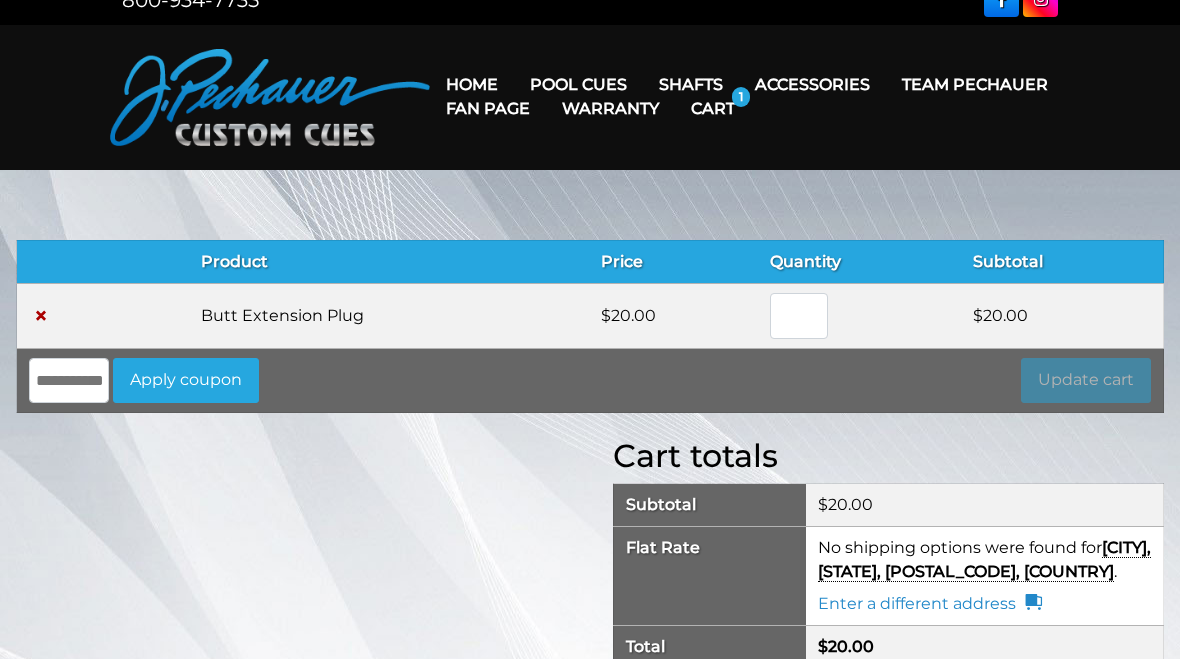 scroll, scrollTop: 0, scrollLeft: 0, axis: both 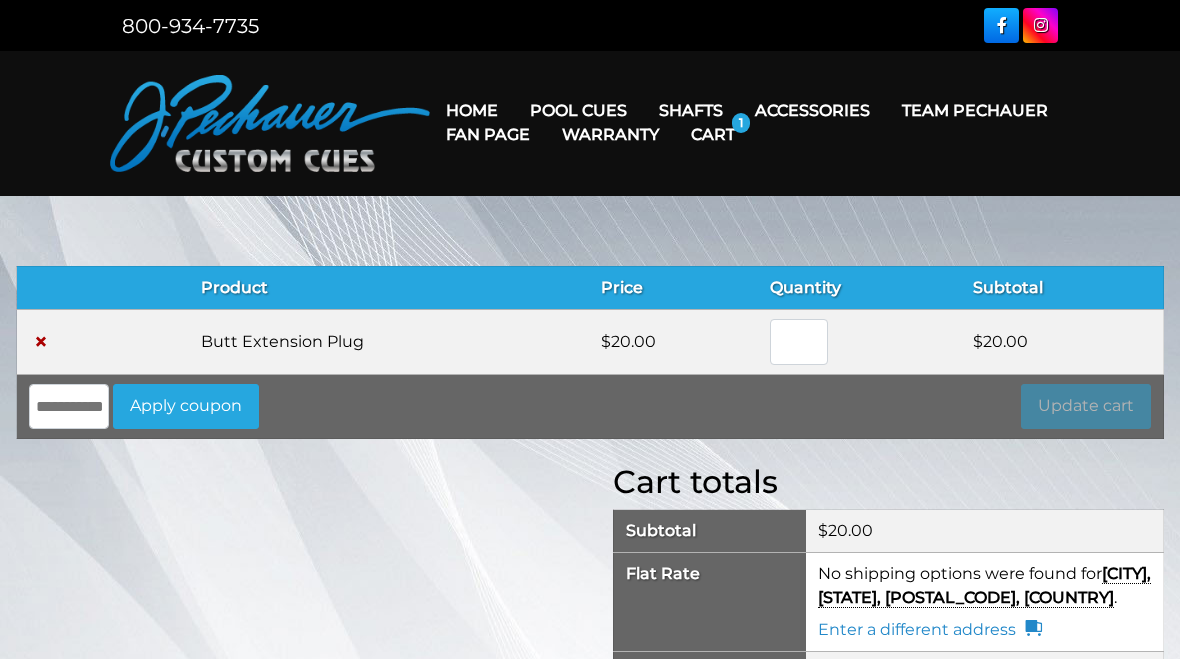 click on "Fan Page" at bounding box center [488, 134] 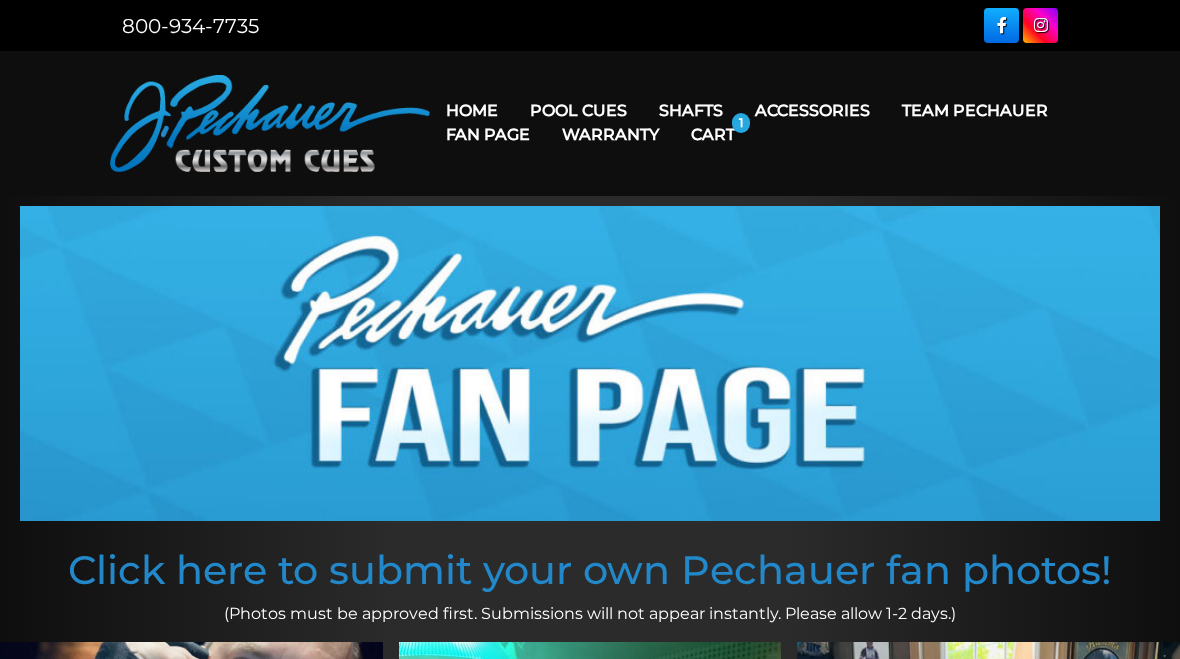 scroll, scrollTop: 0, scrollLeft: 0, axis: both 